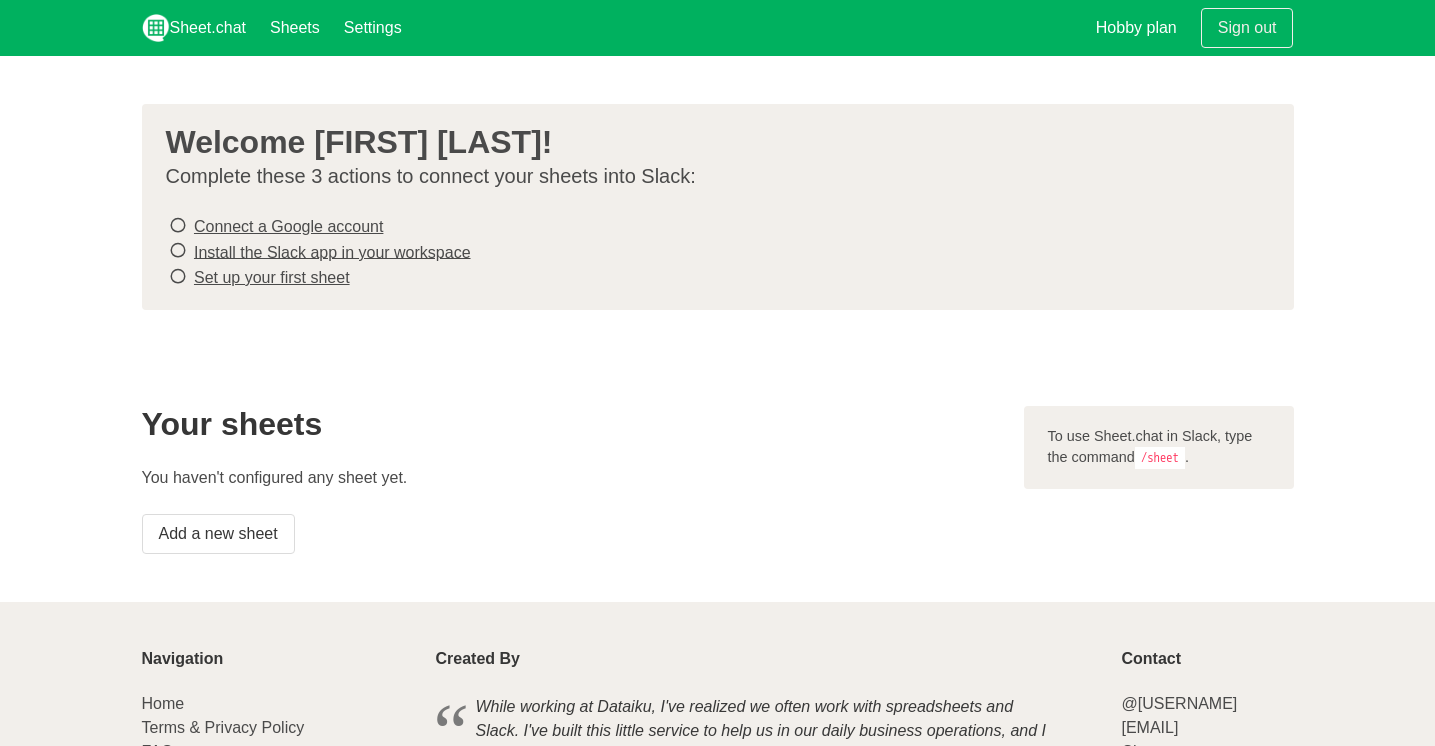 scroll, scrollTop: 0, scrollLeft: 0, axis: both 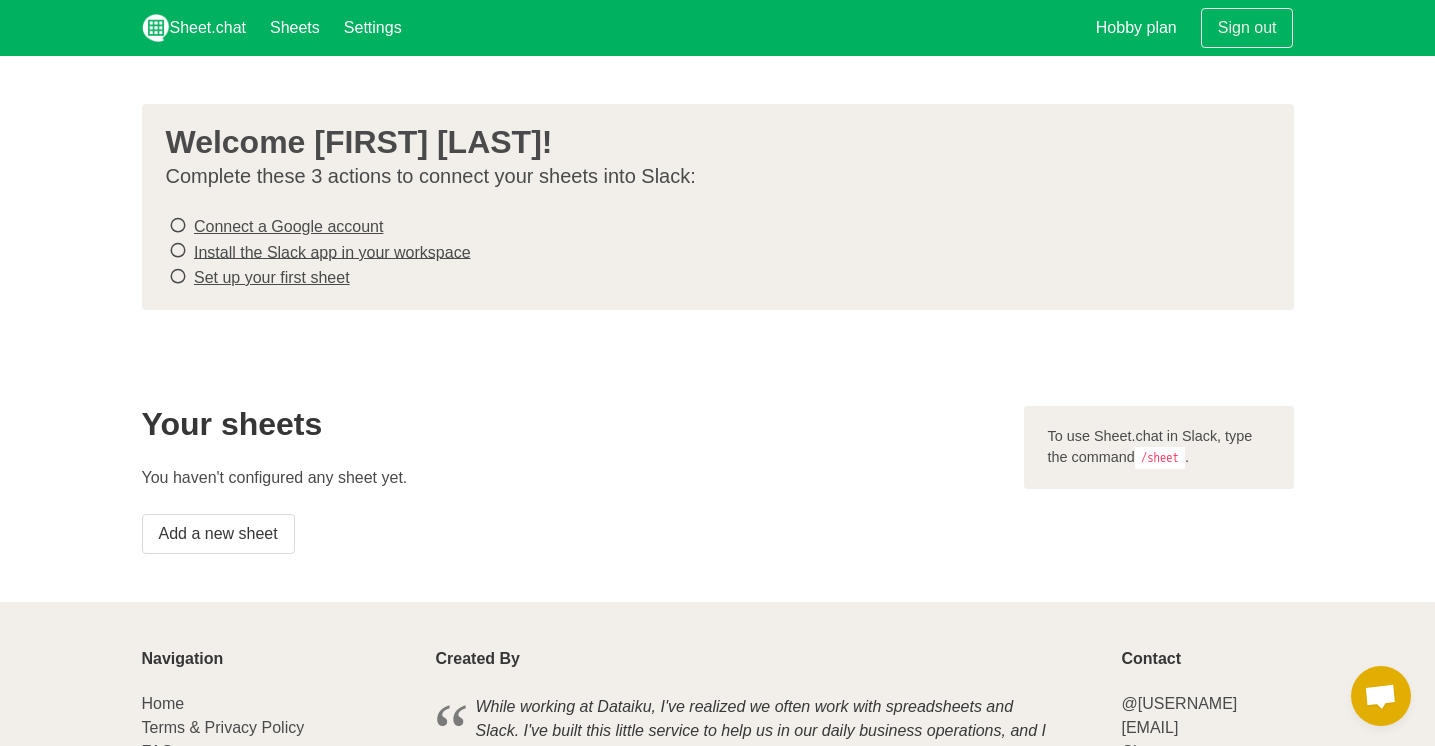 click on "Connect a Google account" at bounding box center (288, 226) 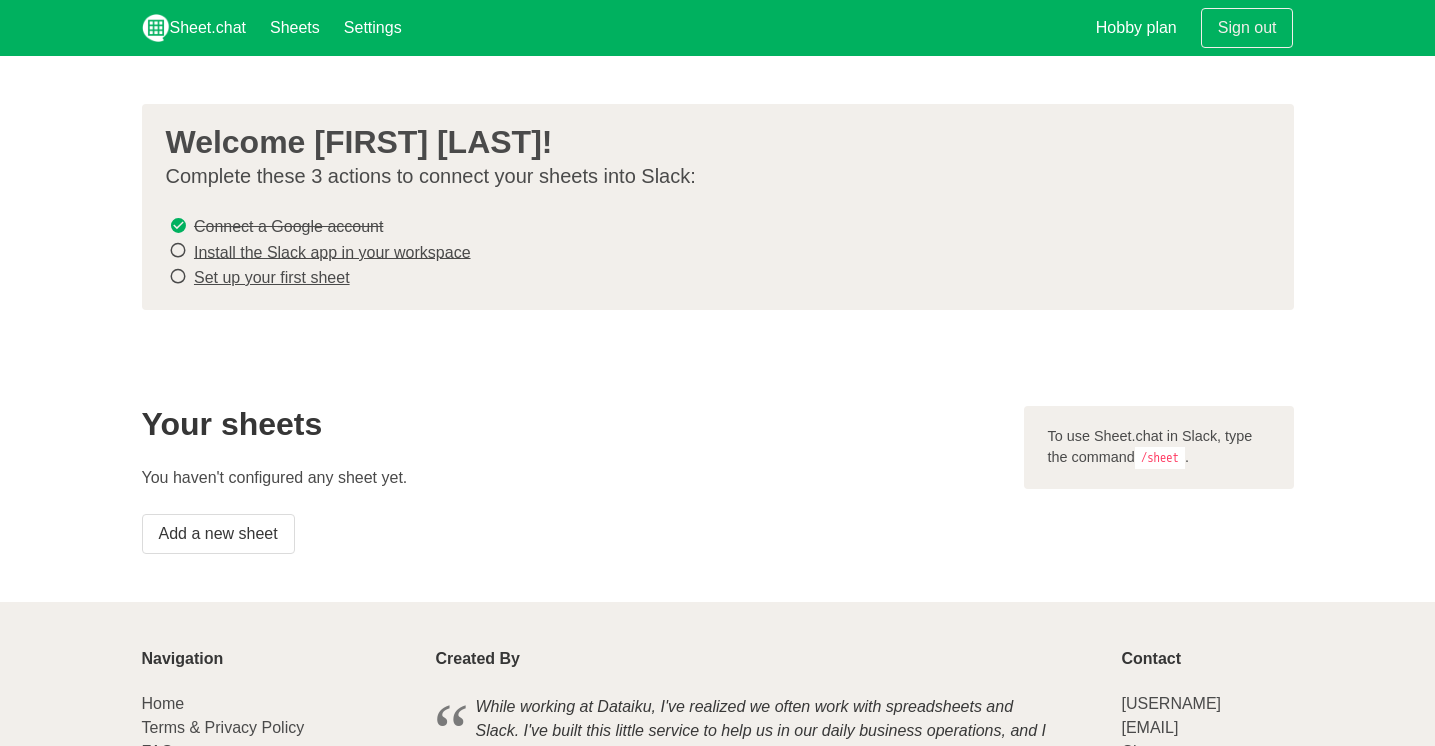 scroll, scrollTop: 0, scrollLeft: 0, axis: both 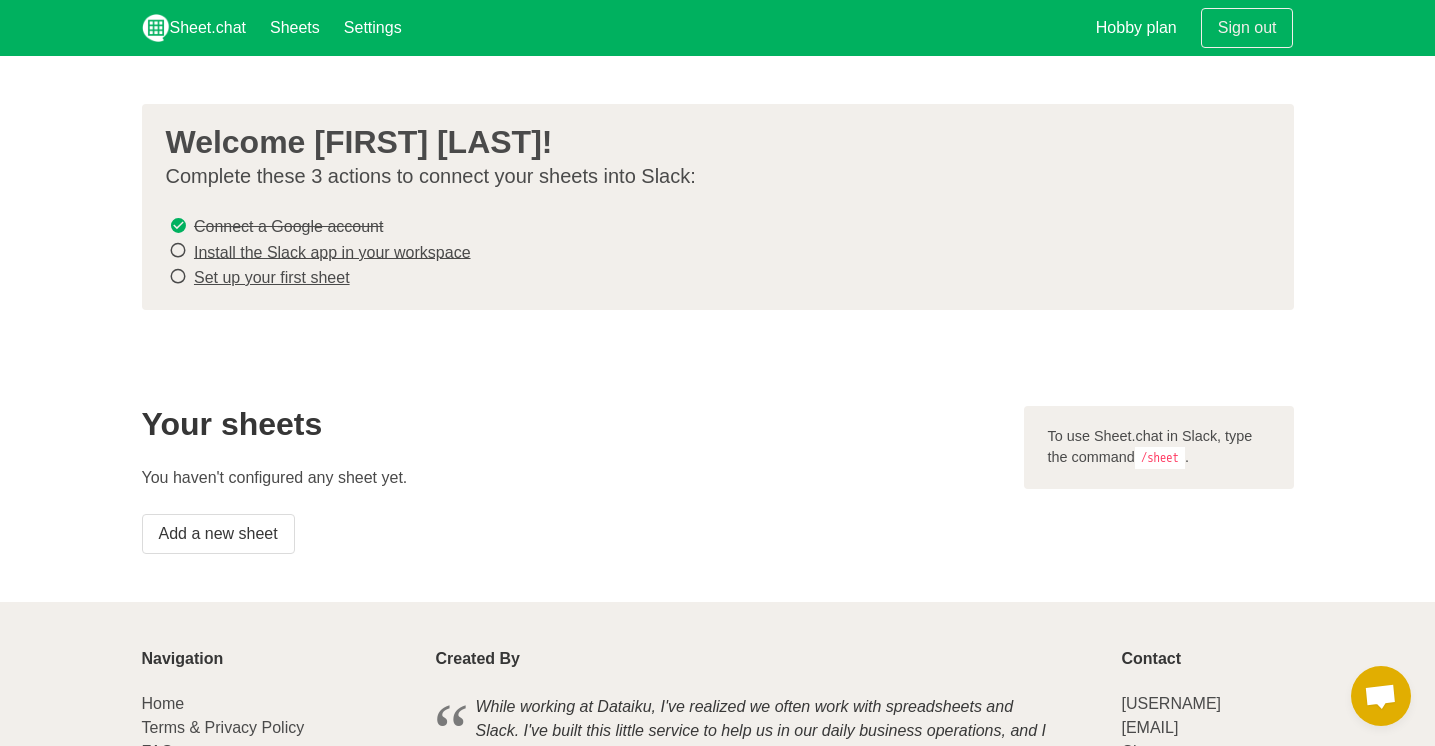 click on "Install the Slack app in your workspace" at bounding box center [332, 251] 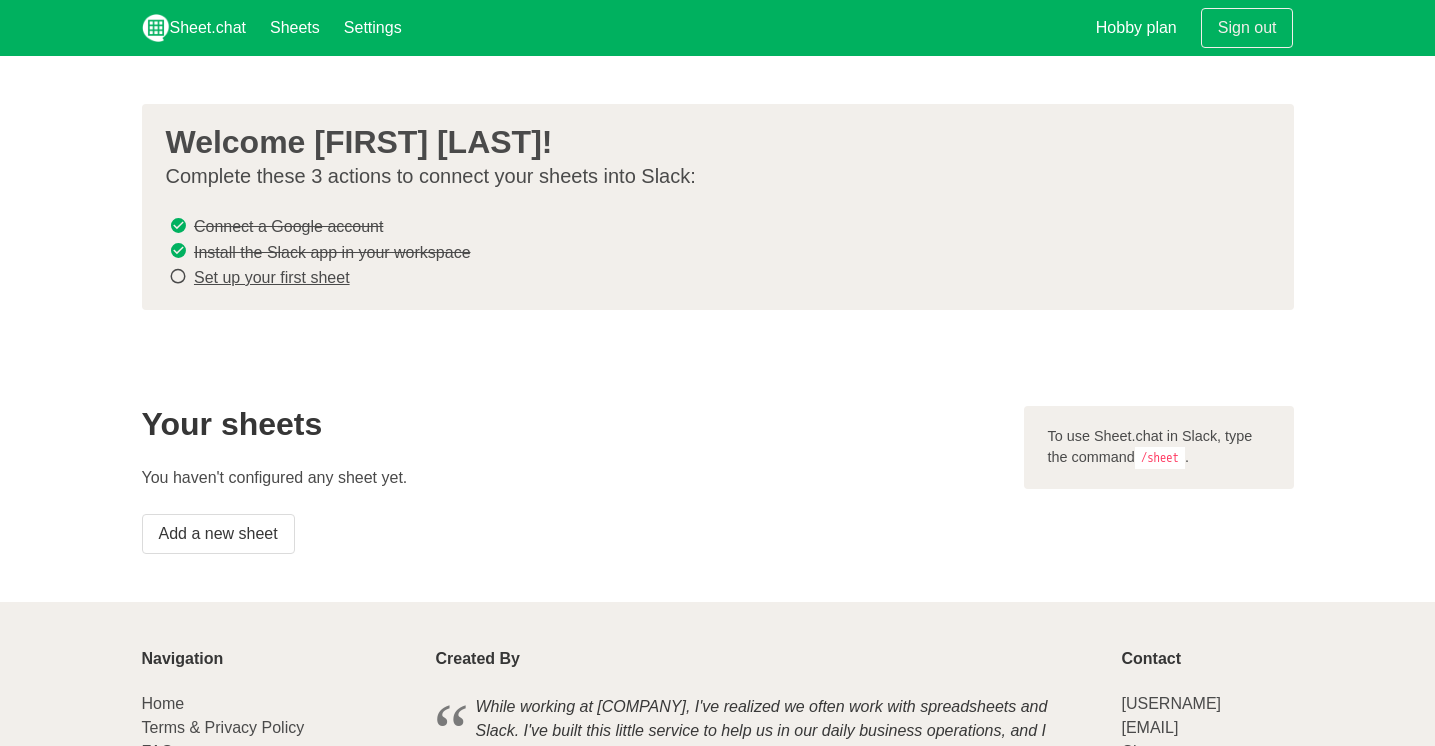 scroll, scrollTop: 0, scrollLeft: 0, axis: both 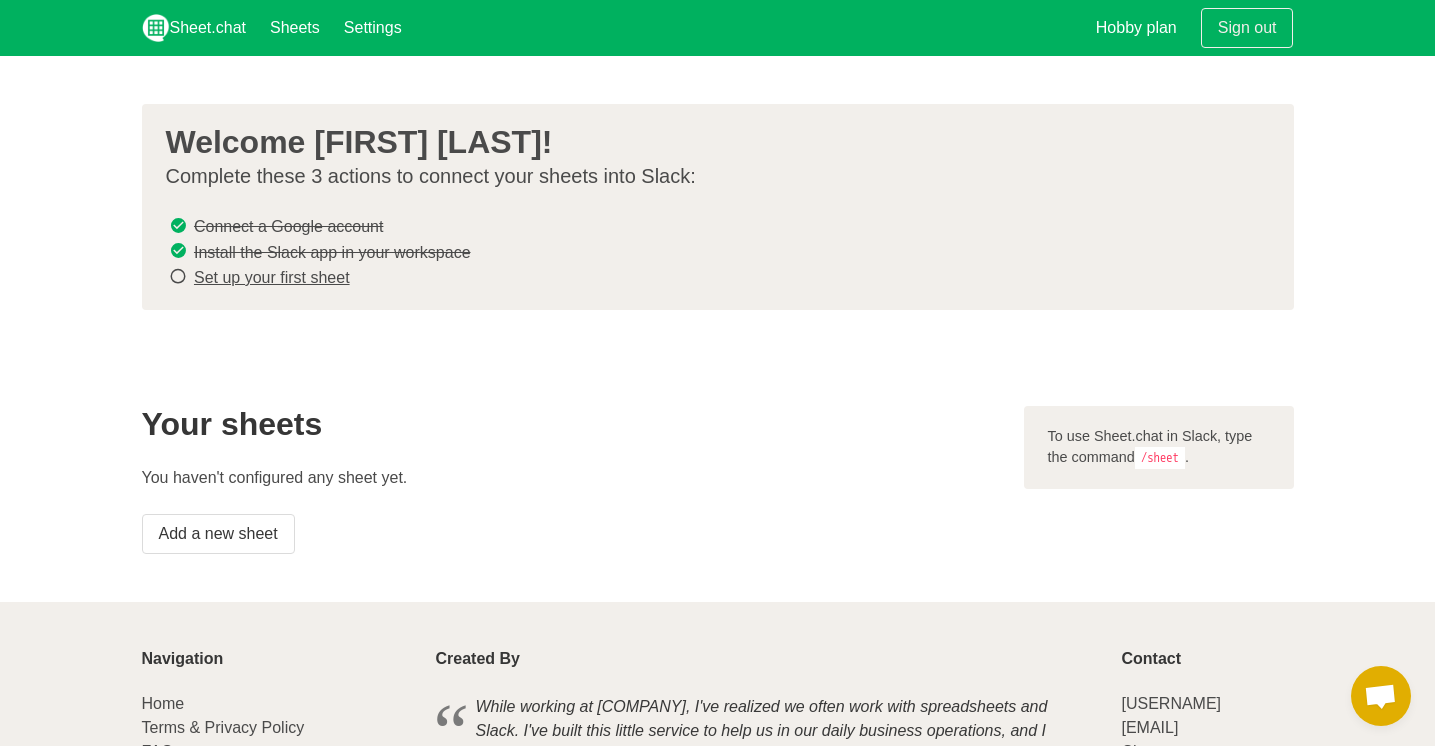 click on "Set up your first sheet" at bounding box center (272, 277) 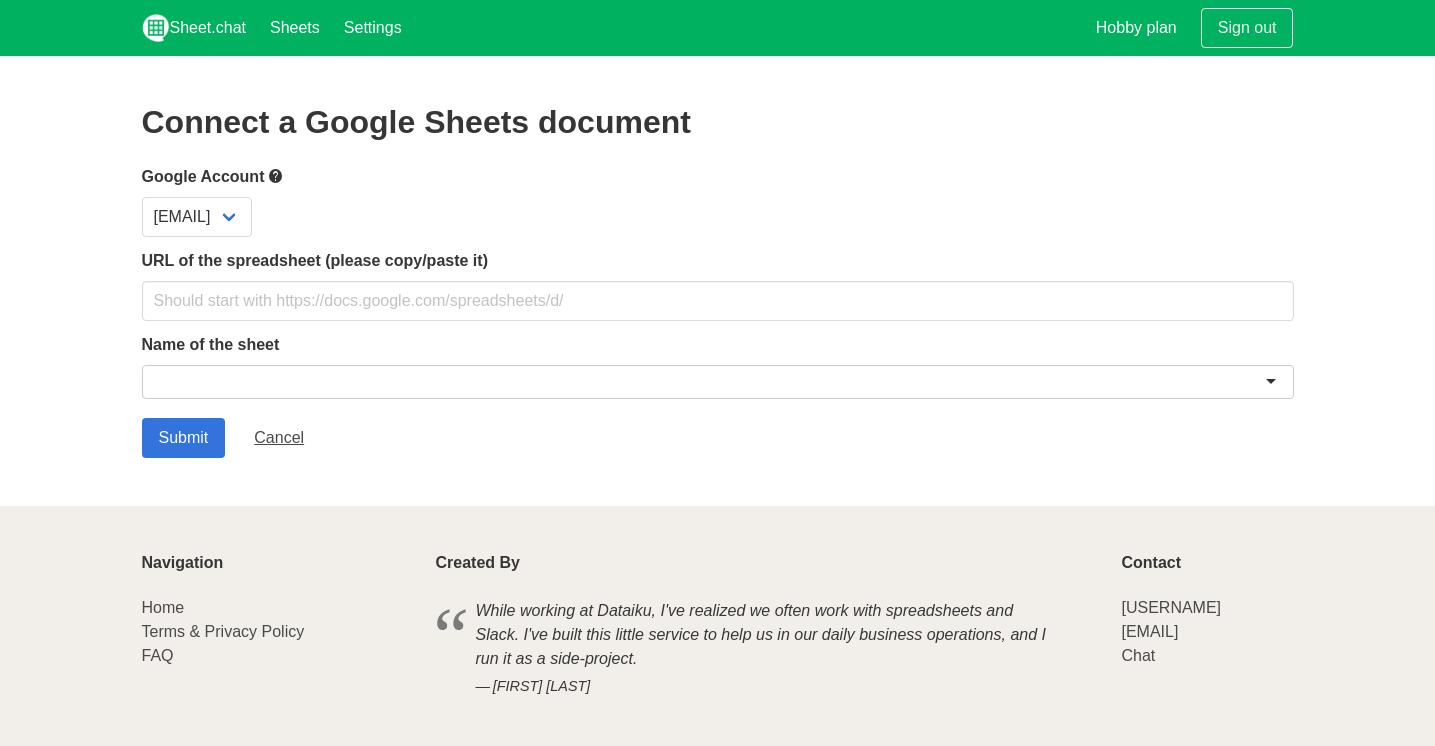 scroll, scrollTop: 0, scrollLeft: 0, axis: both 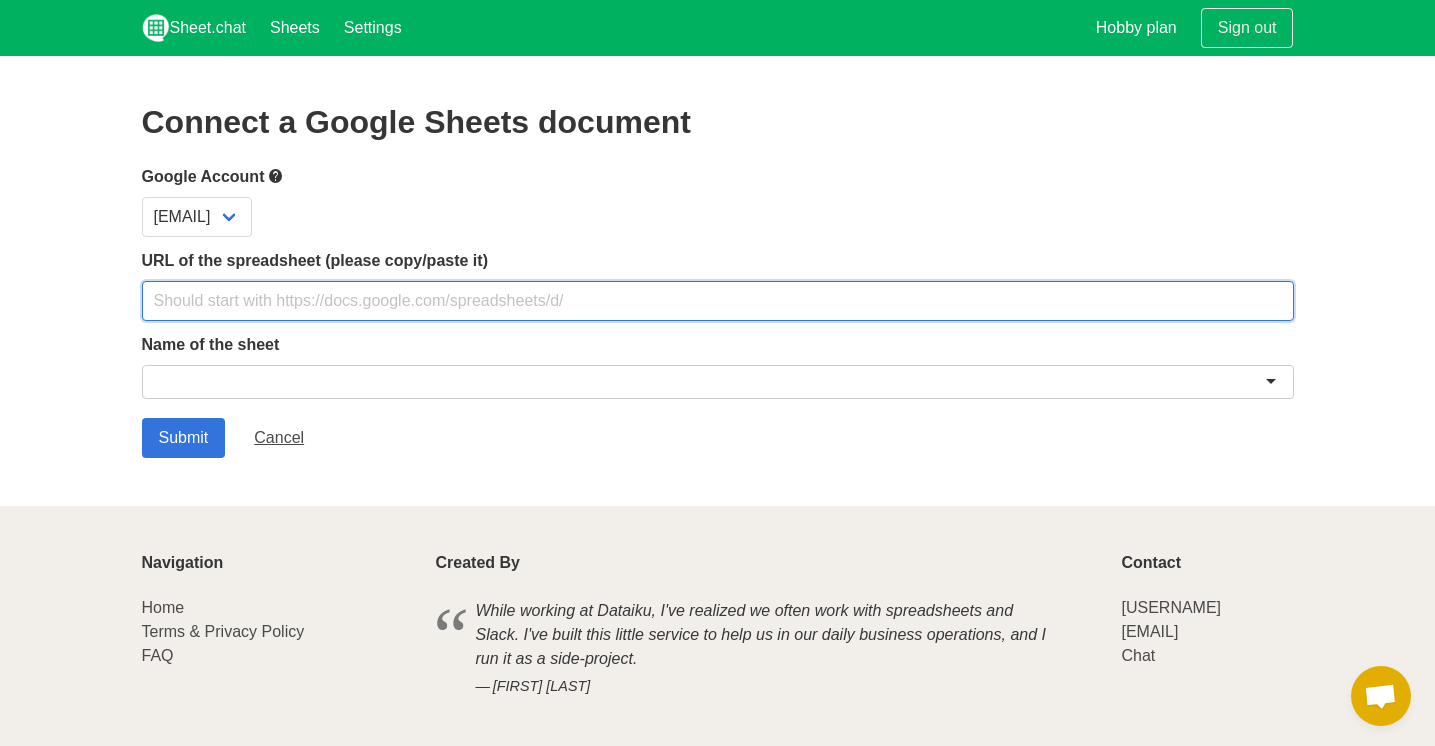 click at bounding box center [718, 301] 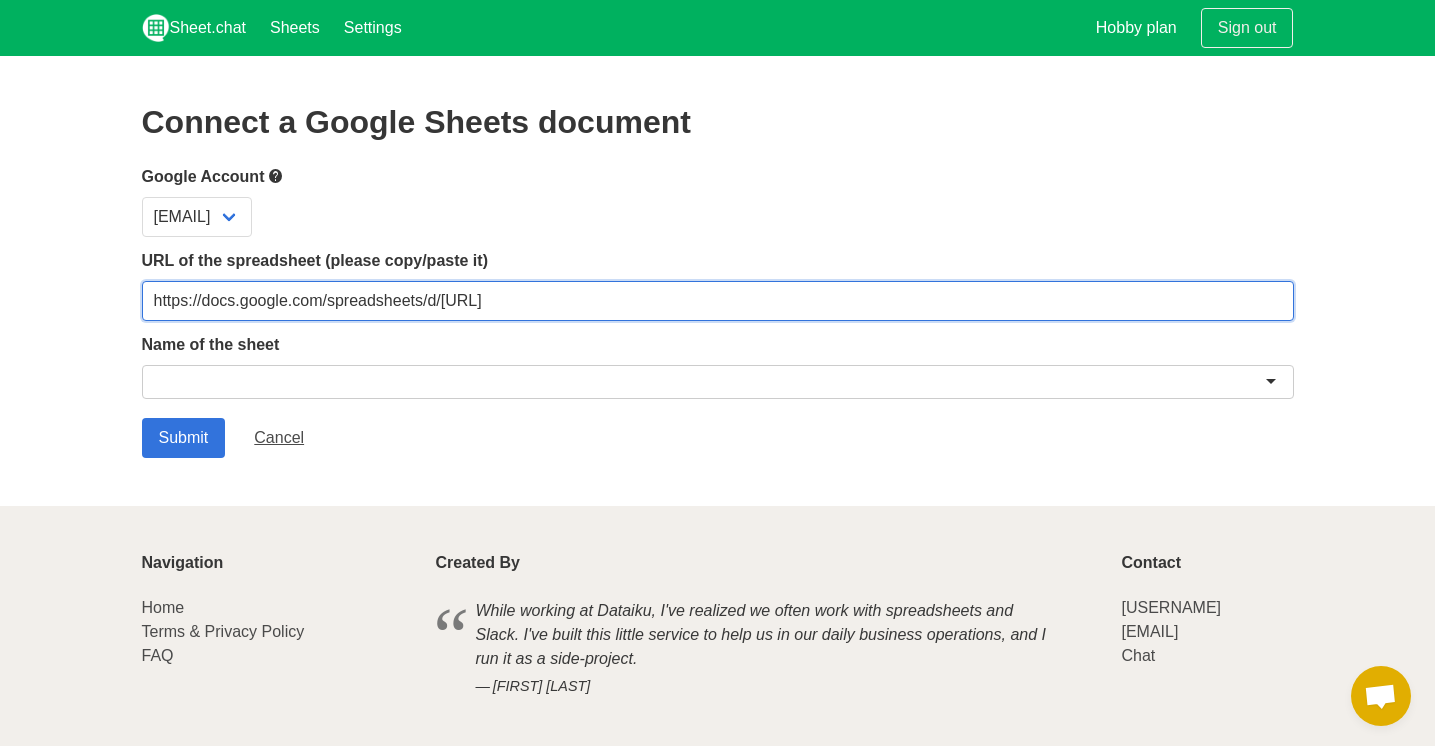 type on "https://docs.google.com/spreadsheets/d/1FtL9e3tHRPj7RH8c29fhIIfXo-zystvHrZMMT1AxZQo/edit?usp=sharing" 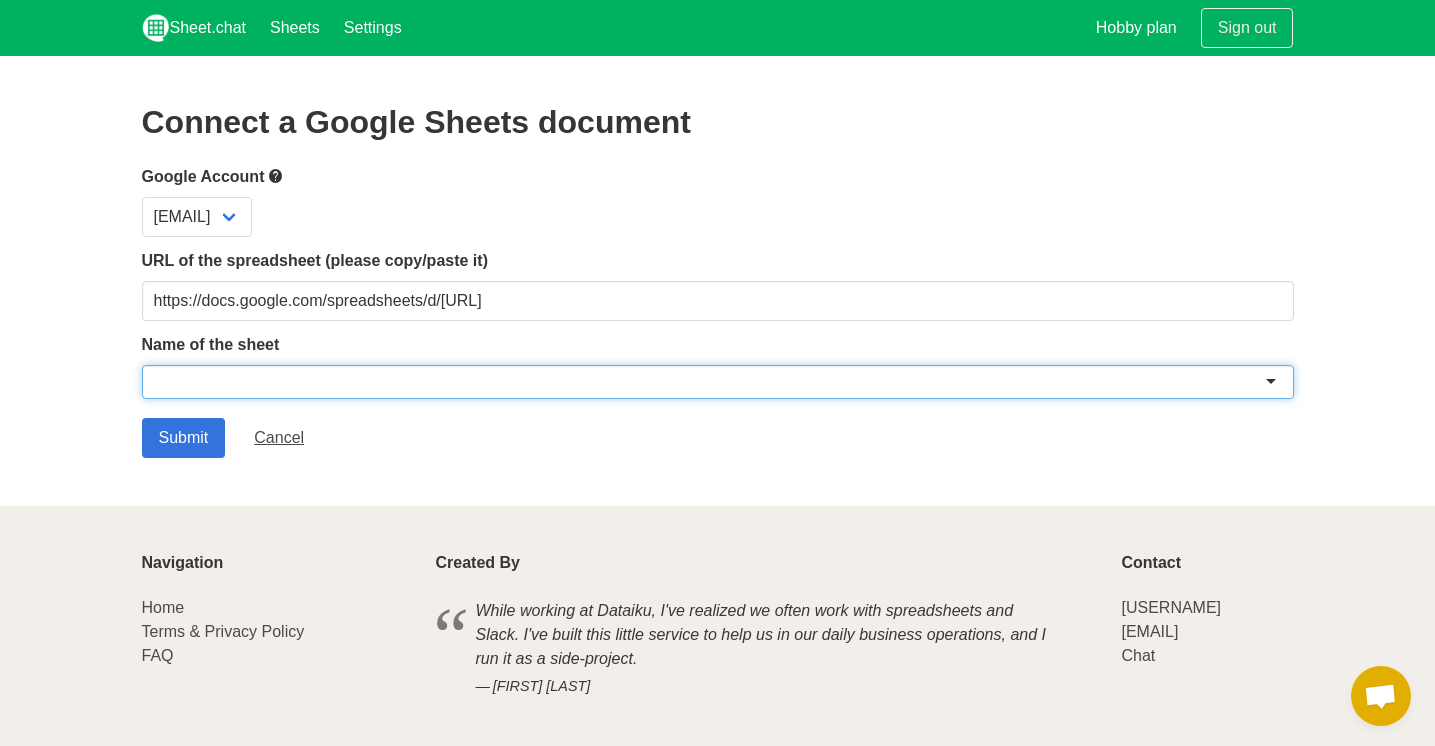 click at bounding box center [718, 382] 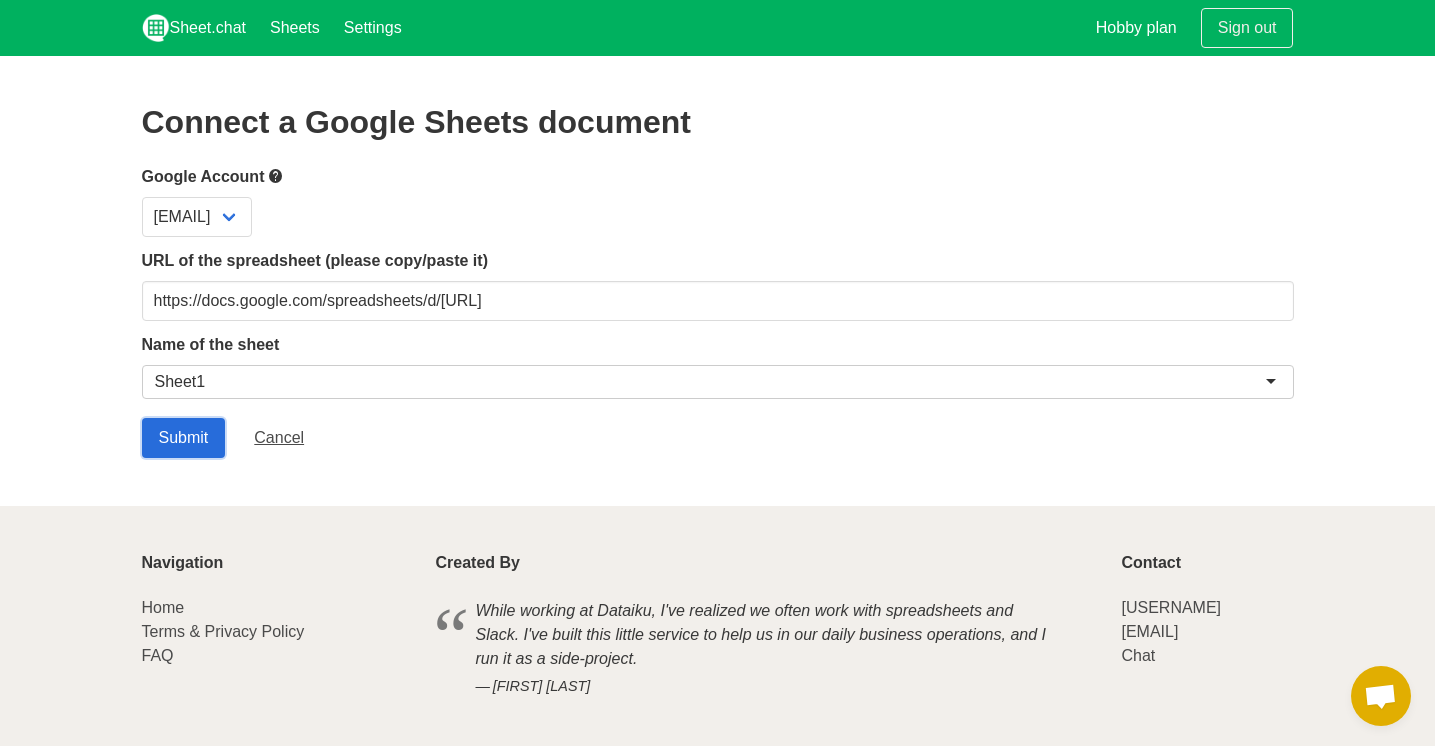 click on "Submit" at bounding box center (184, 438) 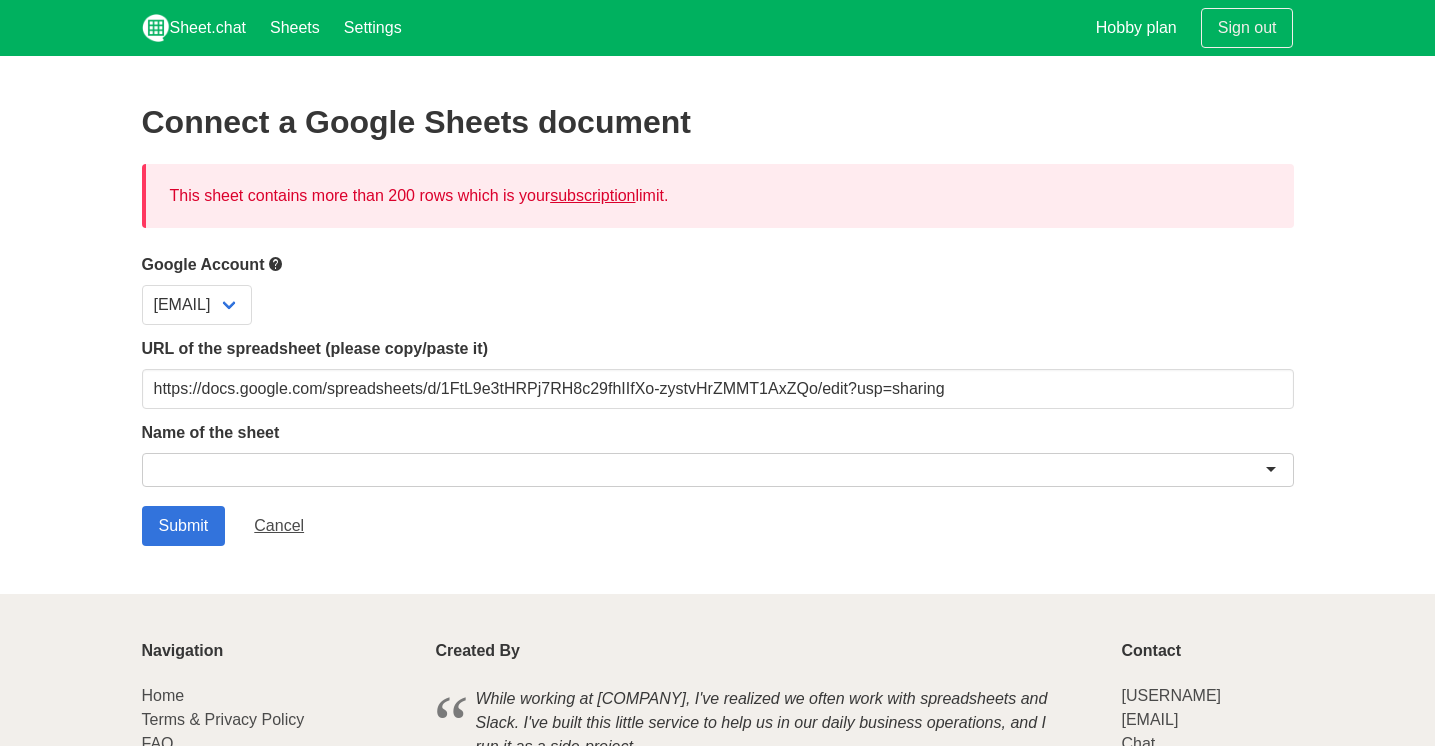 scroll, scrollTop: 0, scrollLeft: 0, axis: both 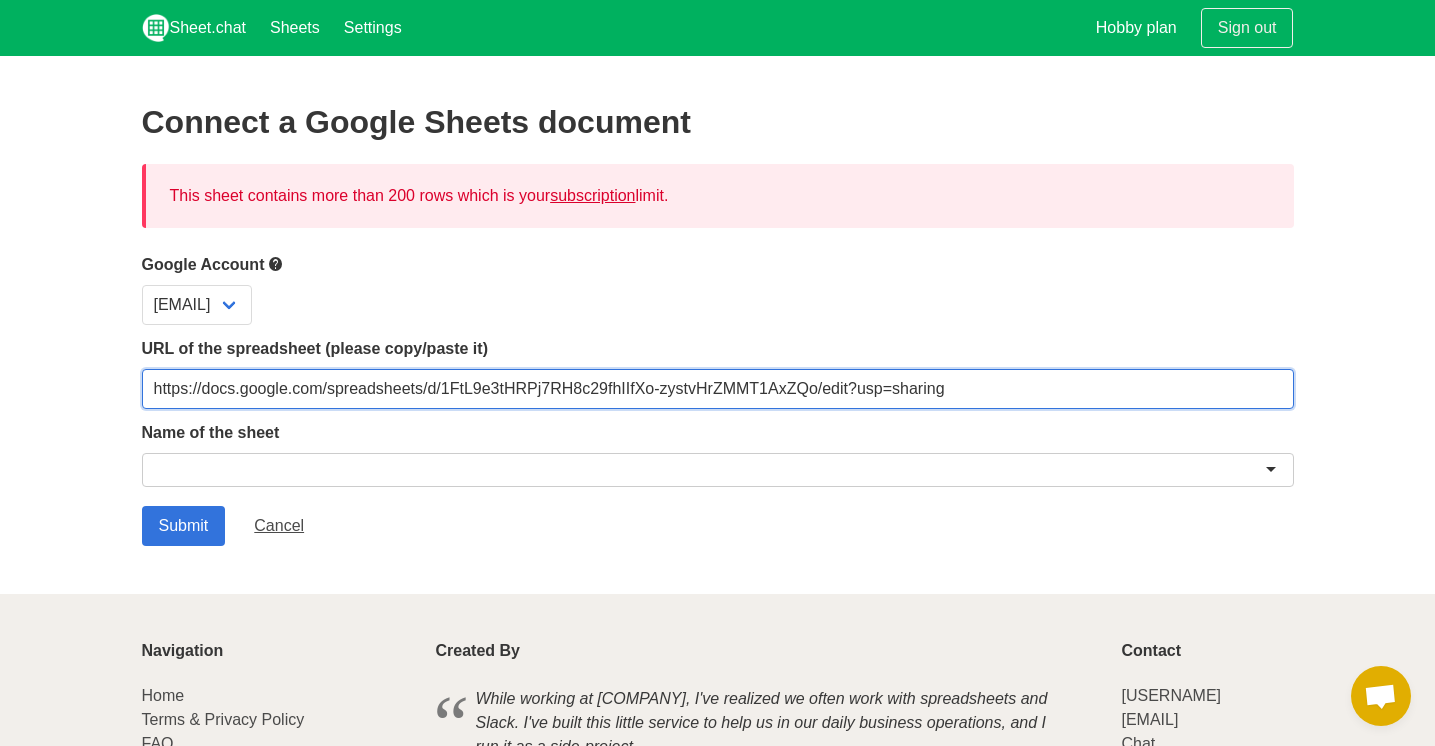 click on "https://docs.google.com/spreadsheets/d/1FtL9e3tHRPj7RH8c29fhIIfXo-zystvHrZMMT1AxZQo/edit?usp=sharing" at bounding box center (718, 389) 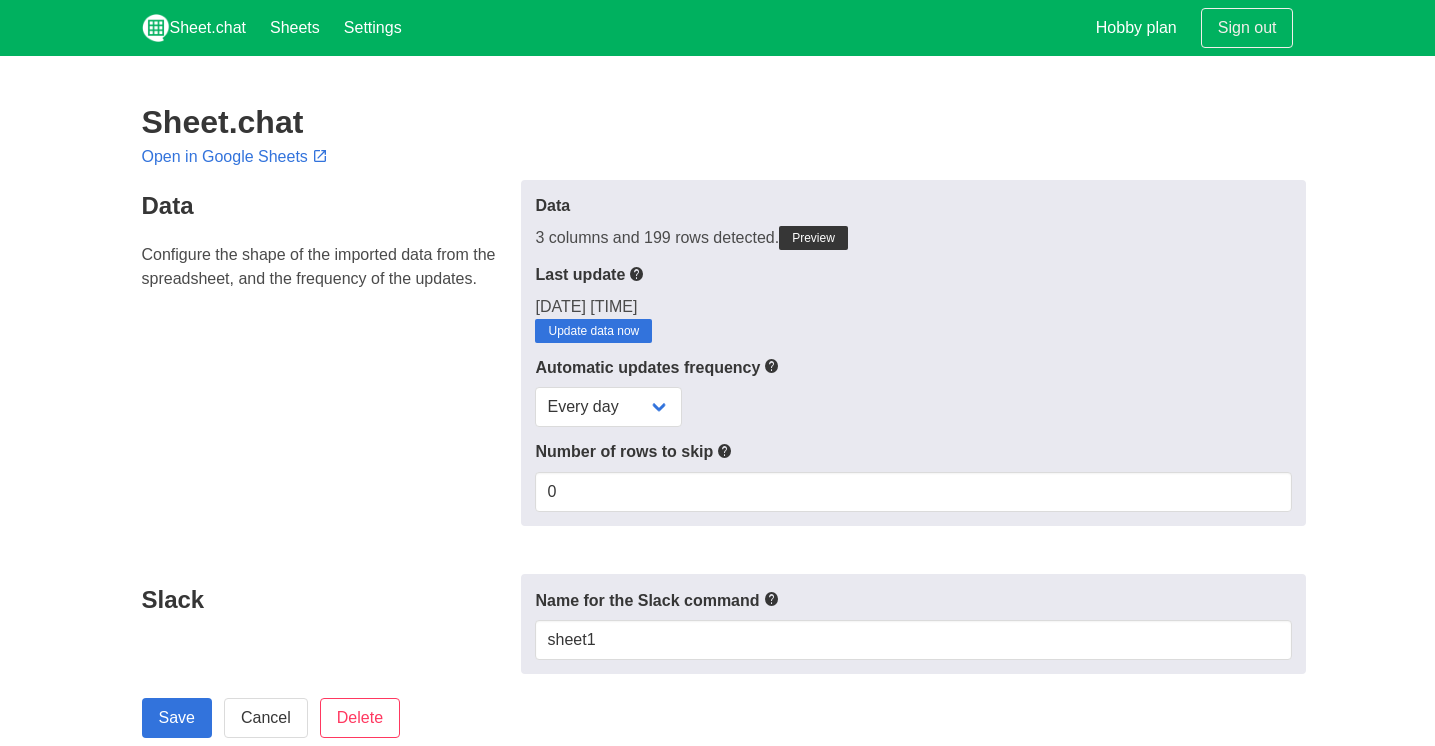 scroll, scrollTop: 0, scrollLeft: 0, axis: both 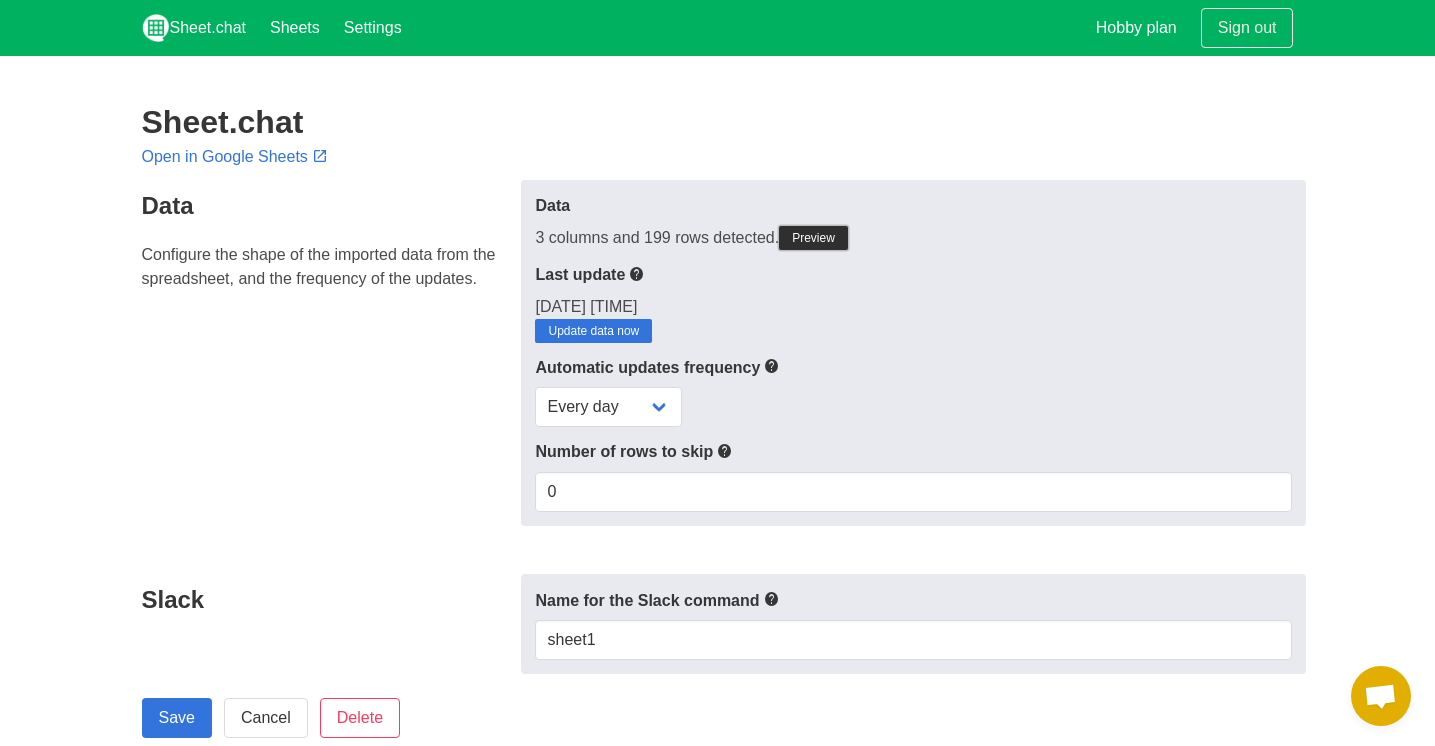 click on "Preview" at bounding box center [813, 238] 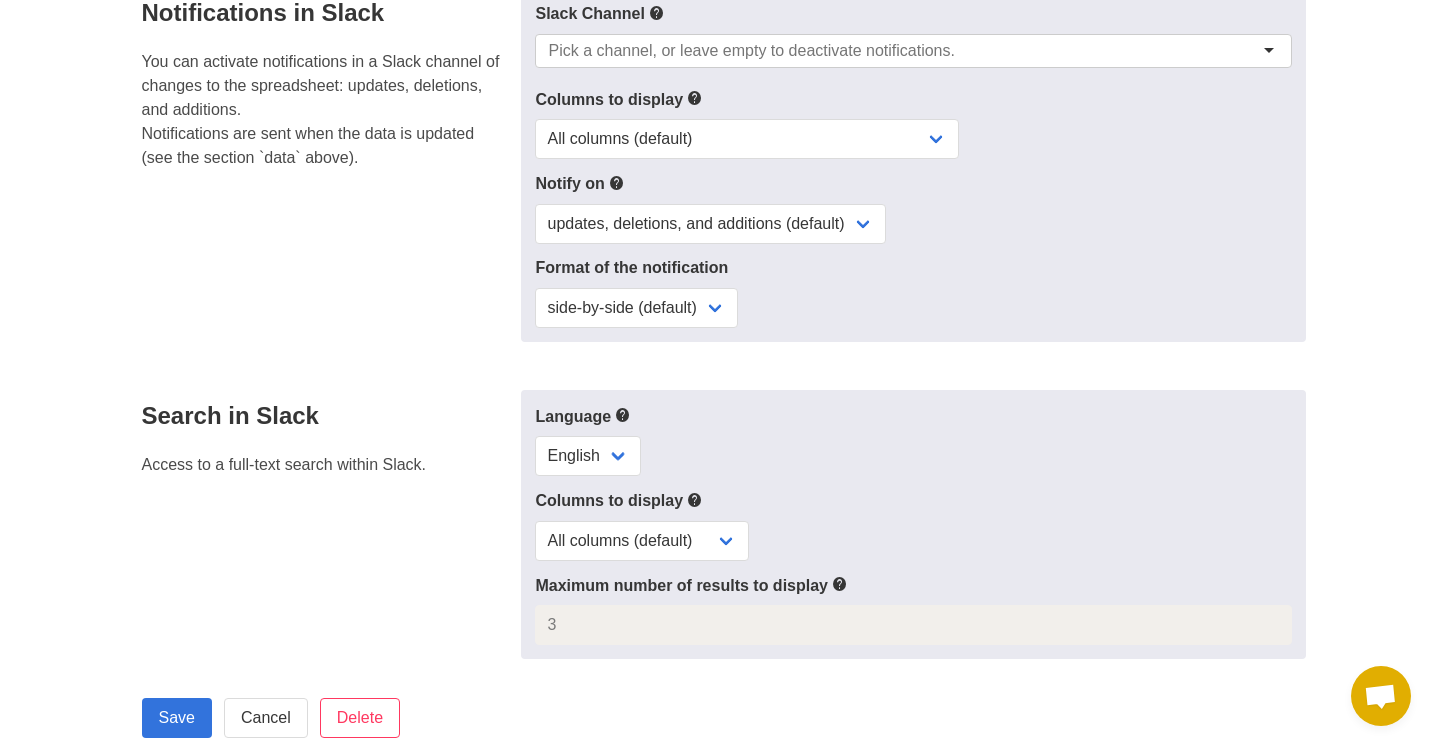 scroll, scrollTop: 1219, scrollLeft: 0, axis: vertical 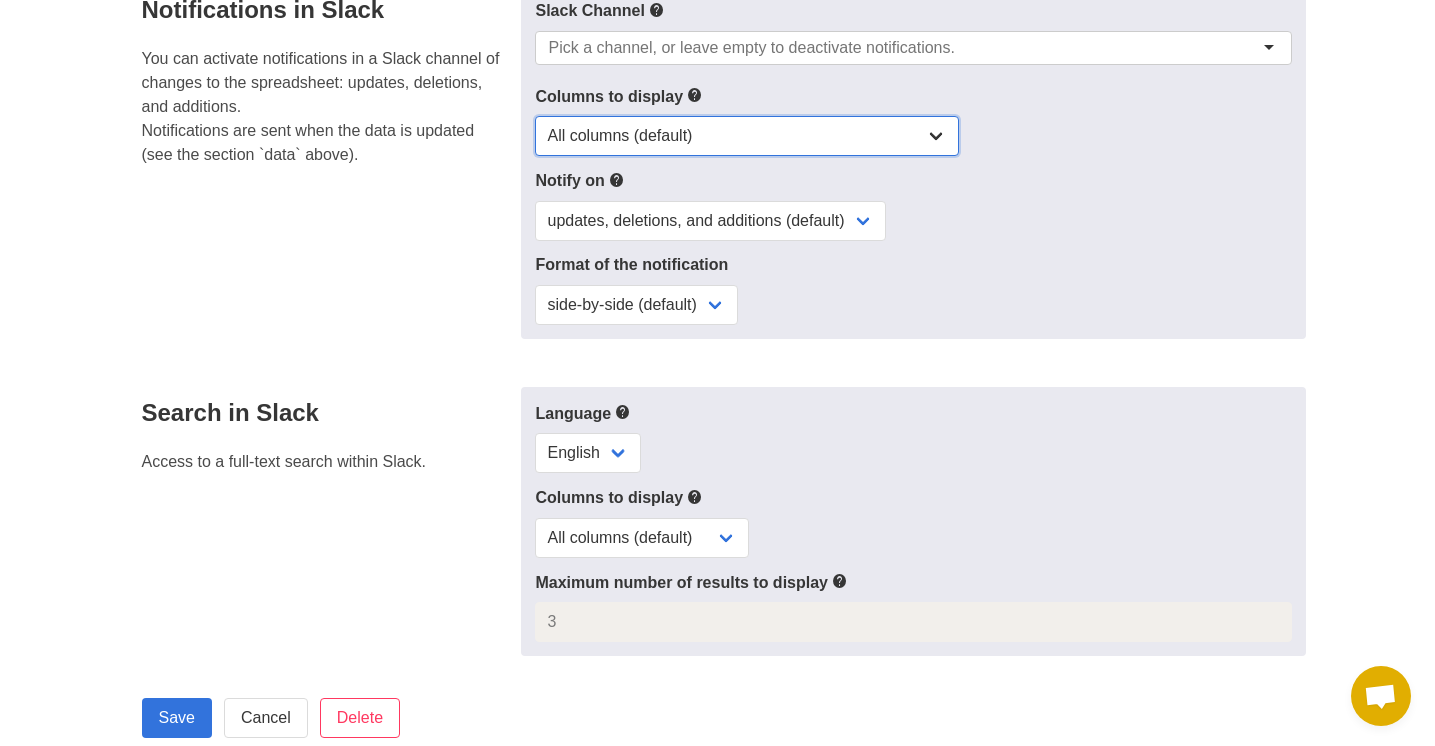 click on "All columns (default)
Only columns with modified values
Columns with modified values and selected columns
Only selected columns" at bounding box center (747, 136) 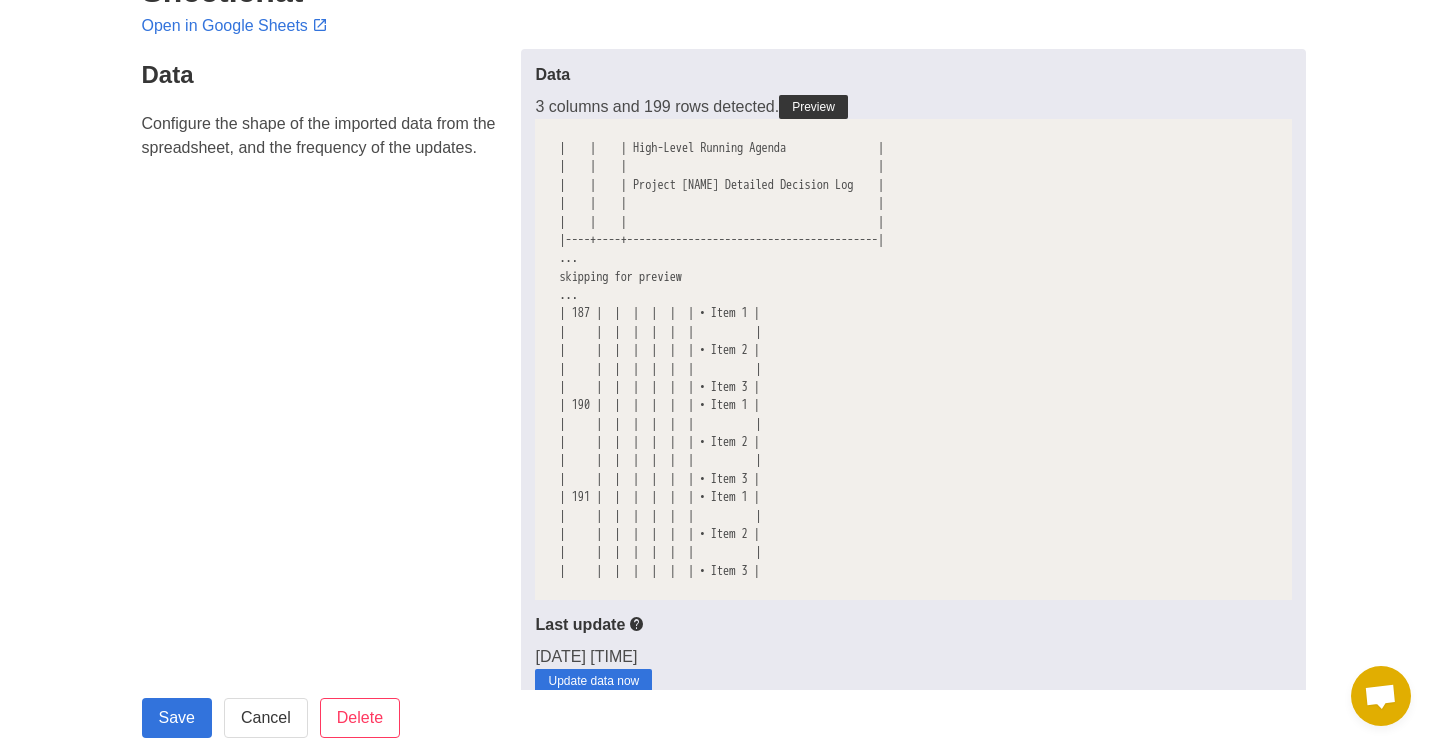 scroll, scrollTop: 0, scrollLeft: 0, axis: both 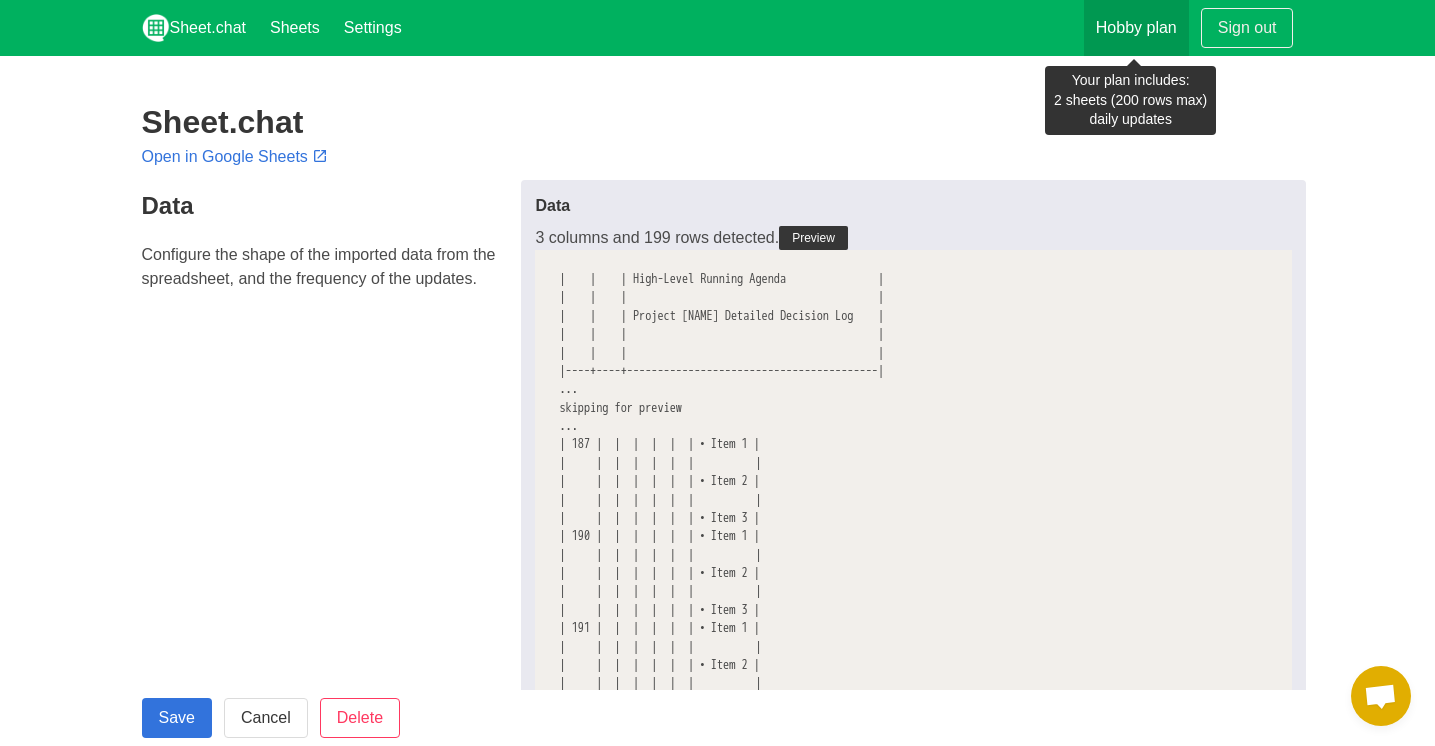click on "Hobby plan" at bounding box center [1136, 28] 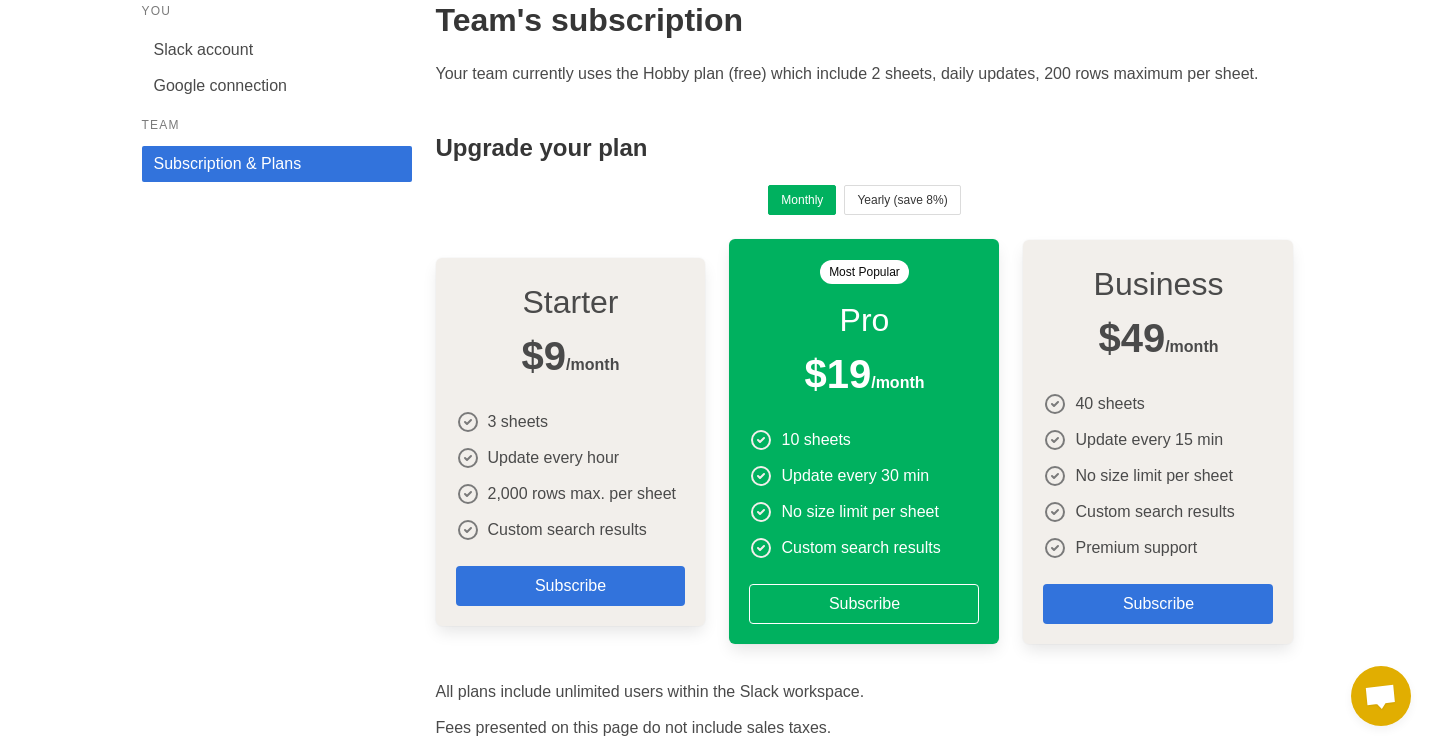 scroll, scrollTop: 0, scrollLeft: 0, axis: both 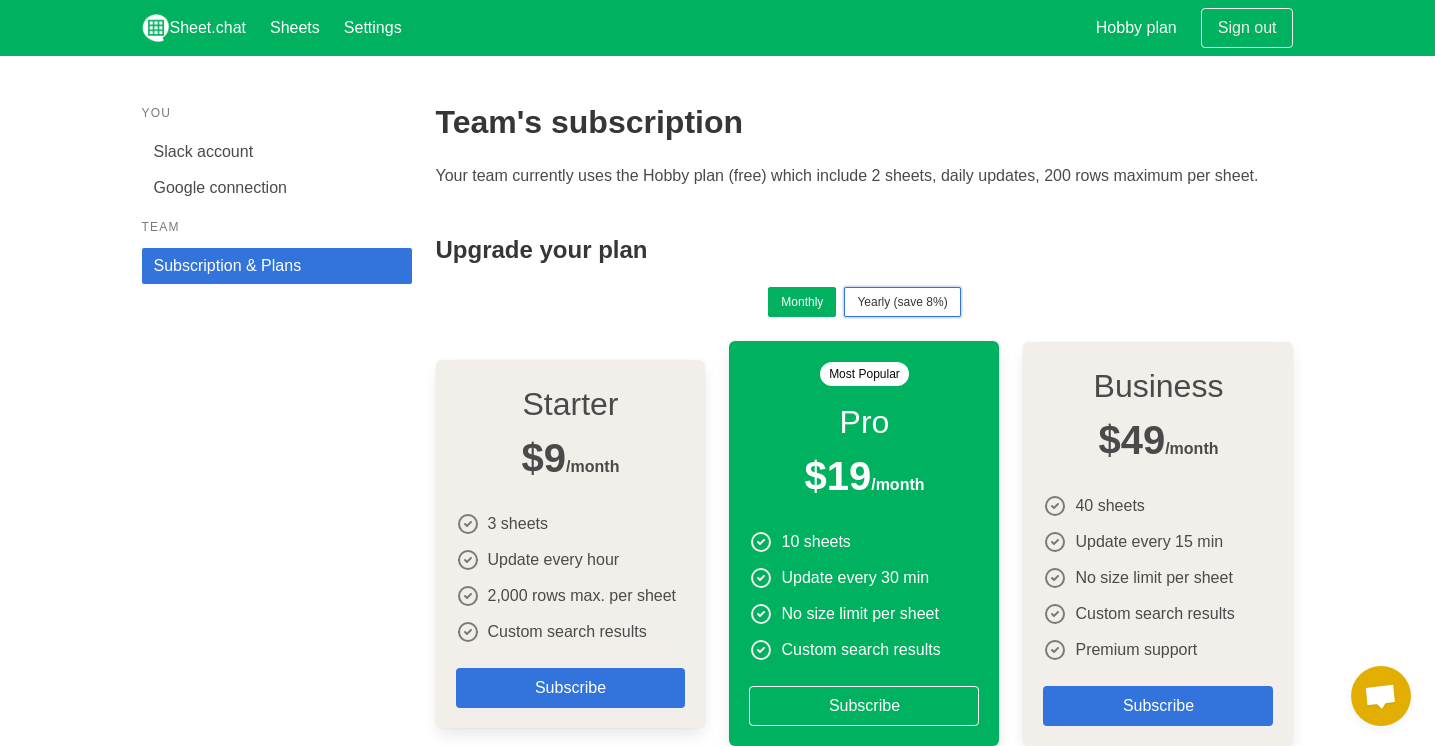 click on "Yearly (save 8%)" at bounding box center (902, 302) 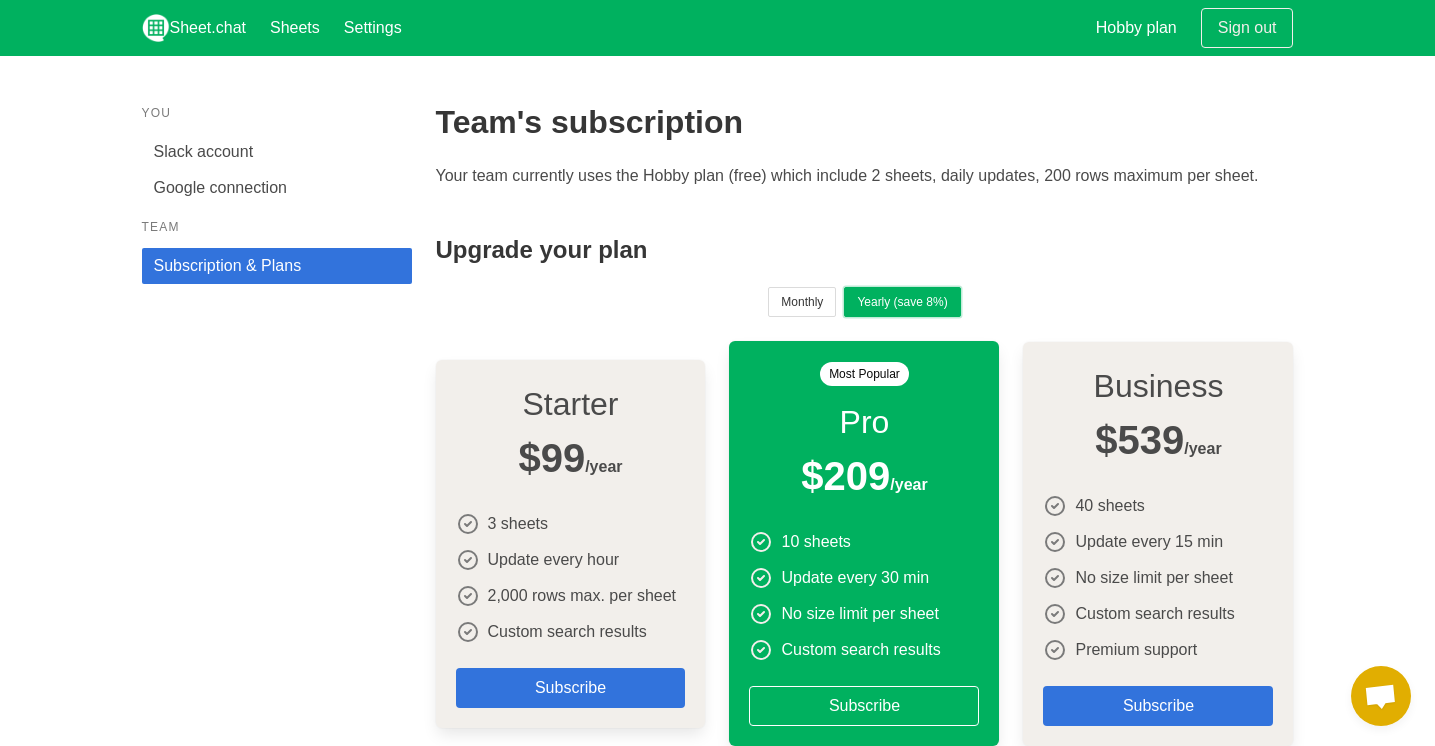 type 